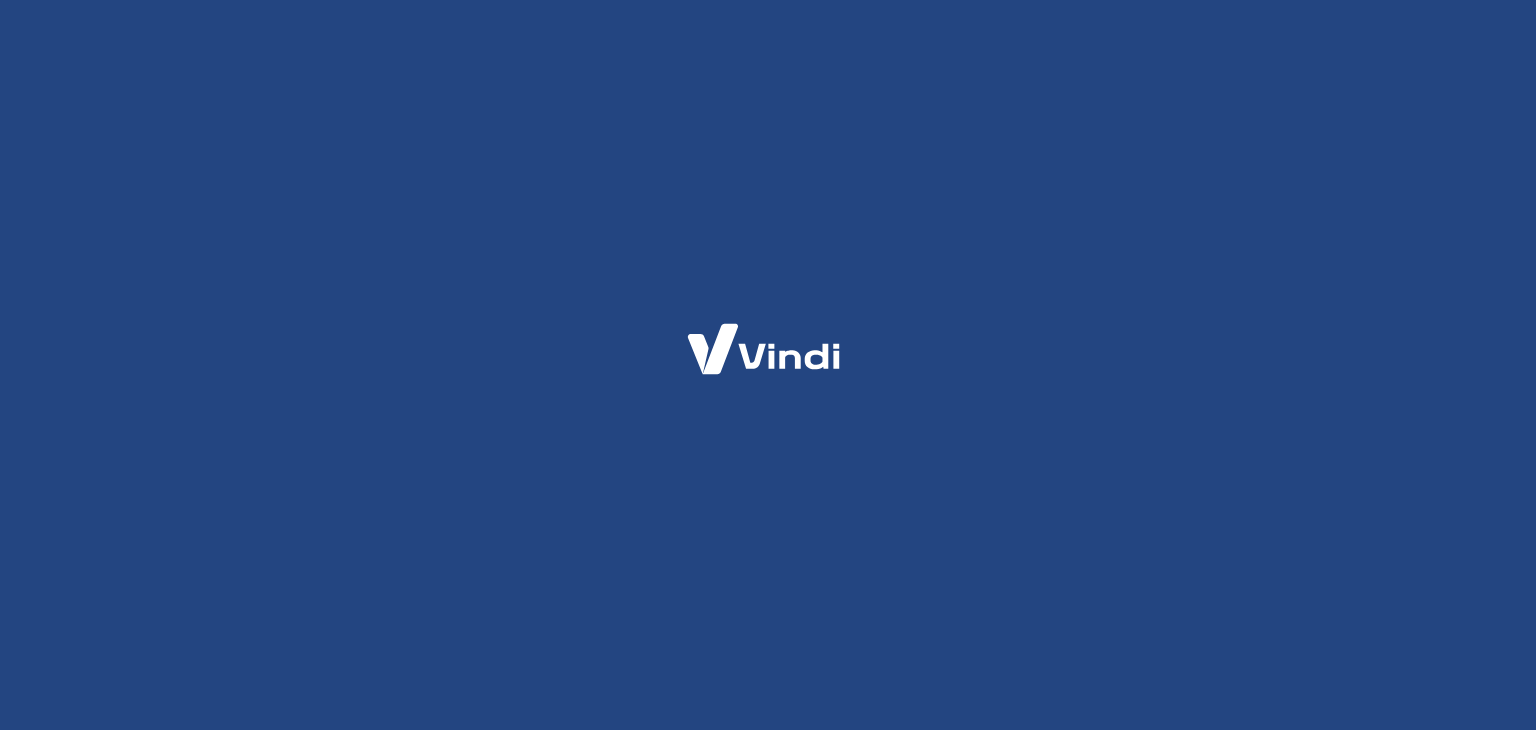 scroll, scrollTop: 0, scrollLeft: 0, axis: both 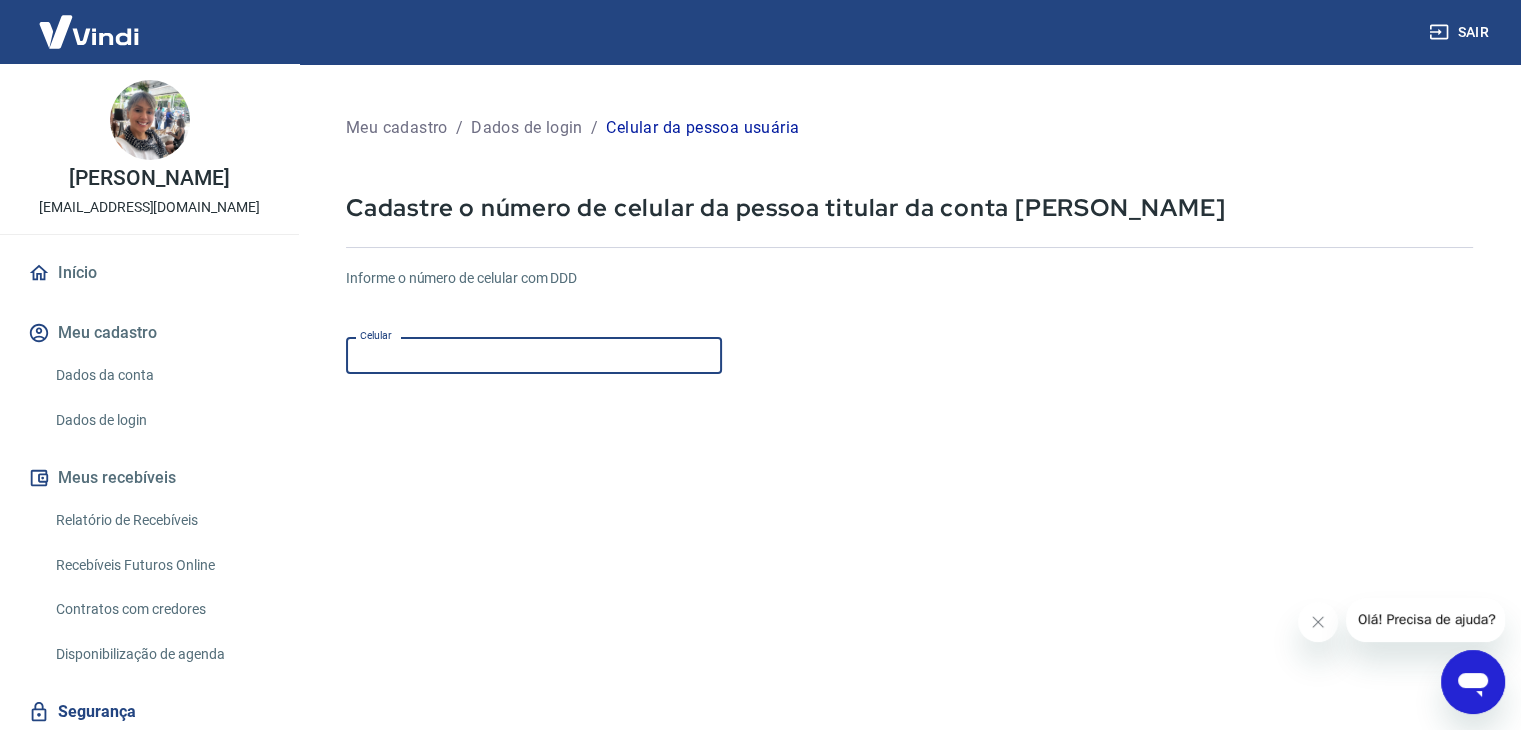 click on "Celular" at bounding box center (534, 355) 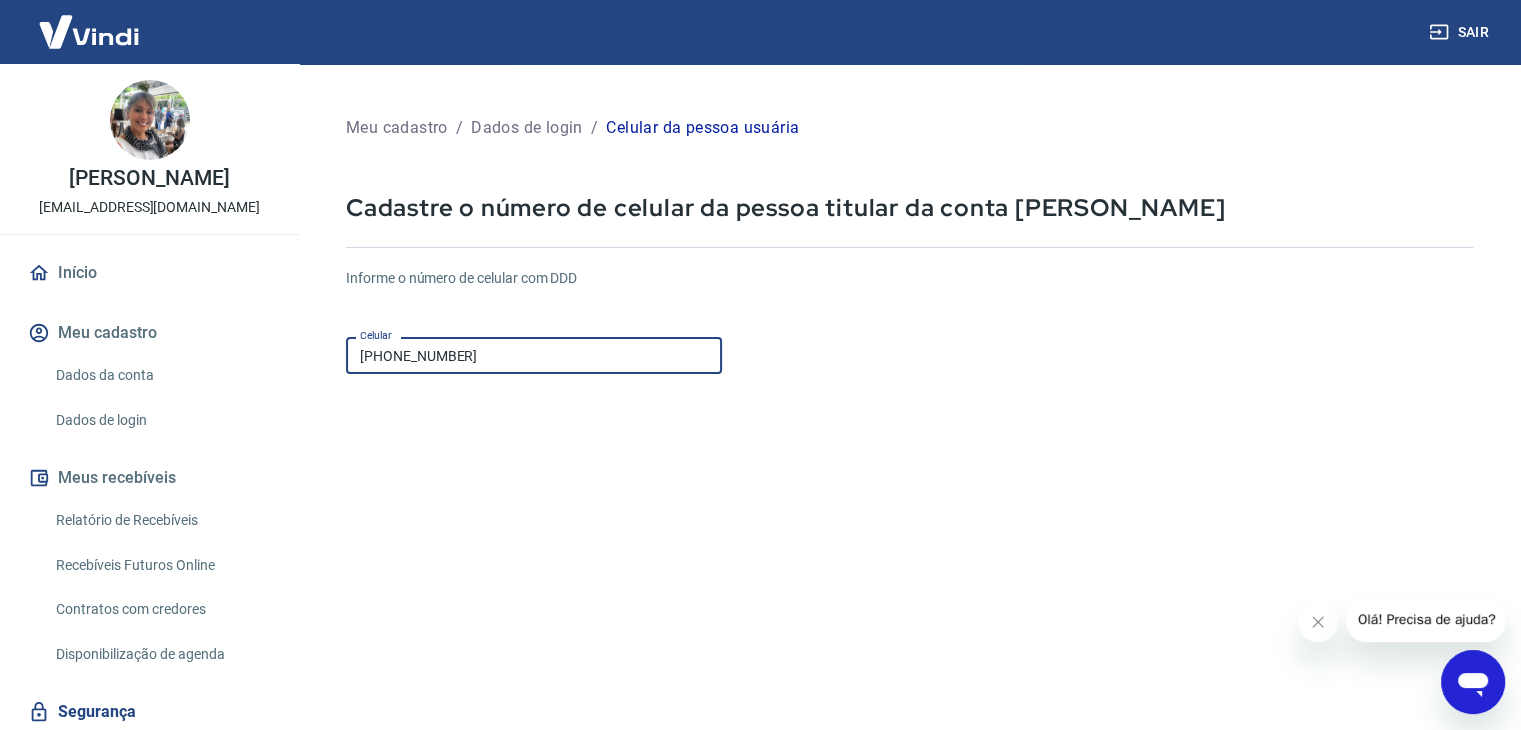 click on "Informe o número de celular com DDD Celular (11) 97310-4147 Celular Continuar Cancelar" at bounding box center (909, 544) 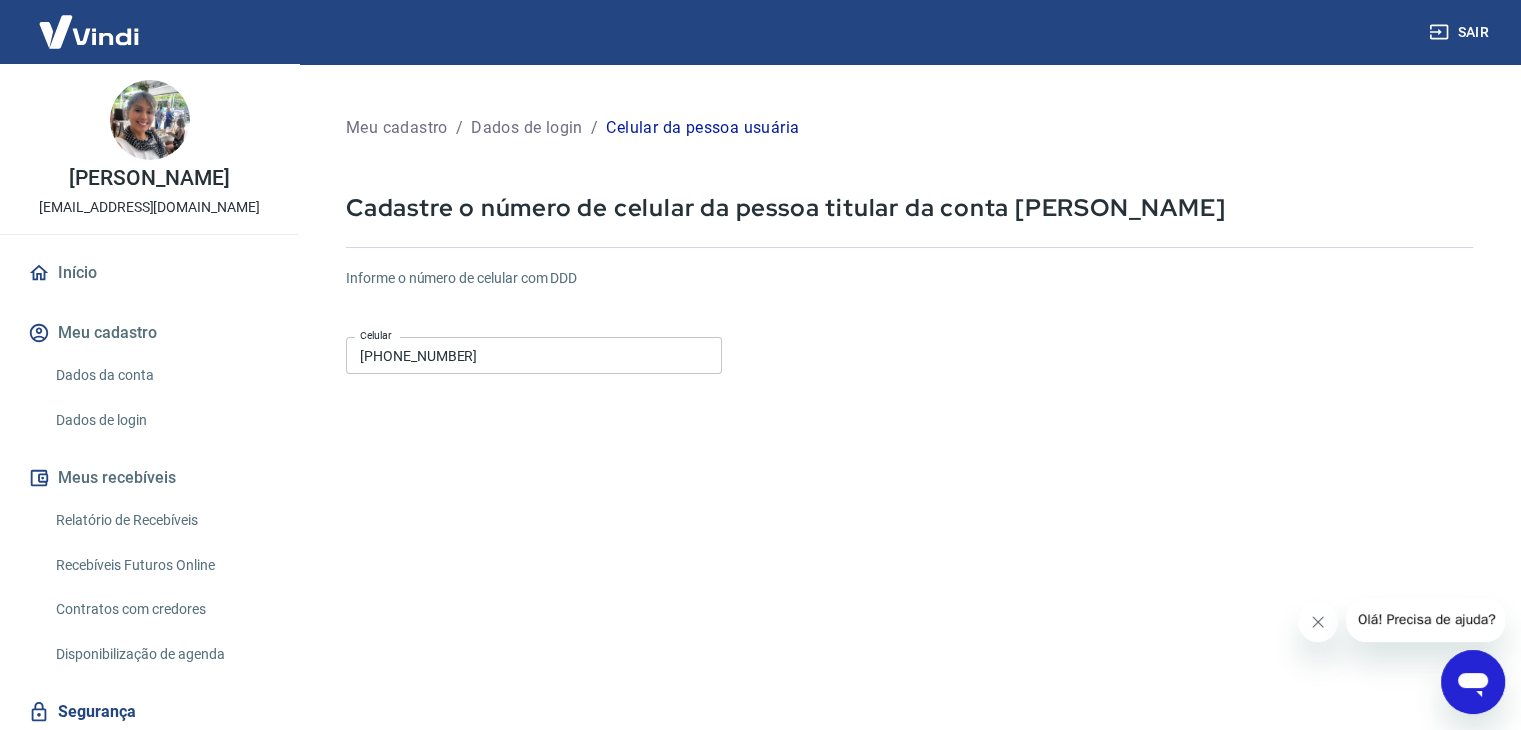 click 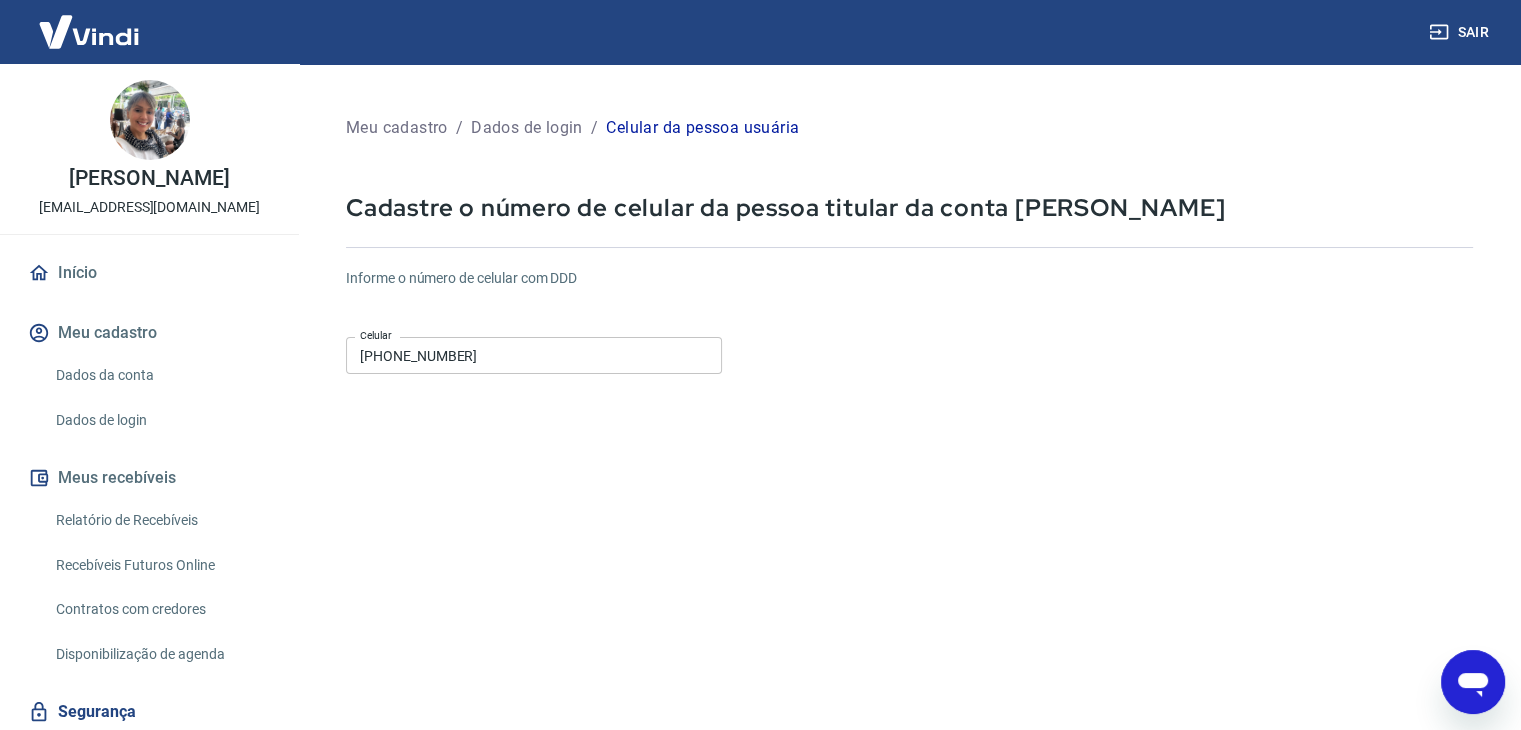 click on "Informe o número de celular com DDD Celular (11) 97310-4147 Celular Continuar Cancelar" at bounding box center [909, 544] 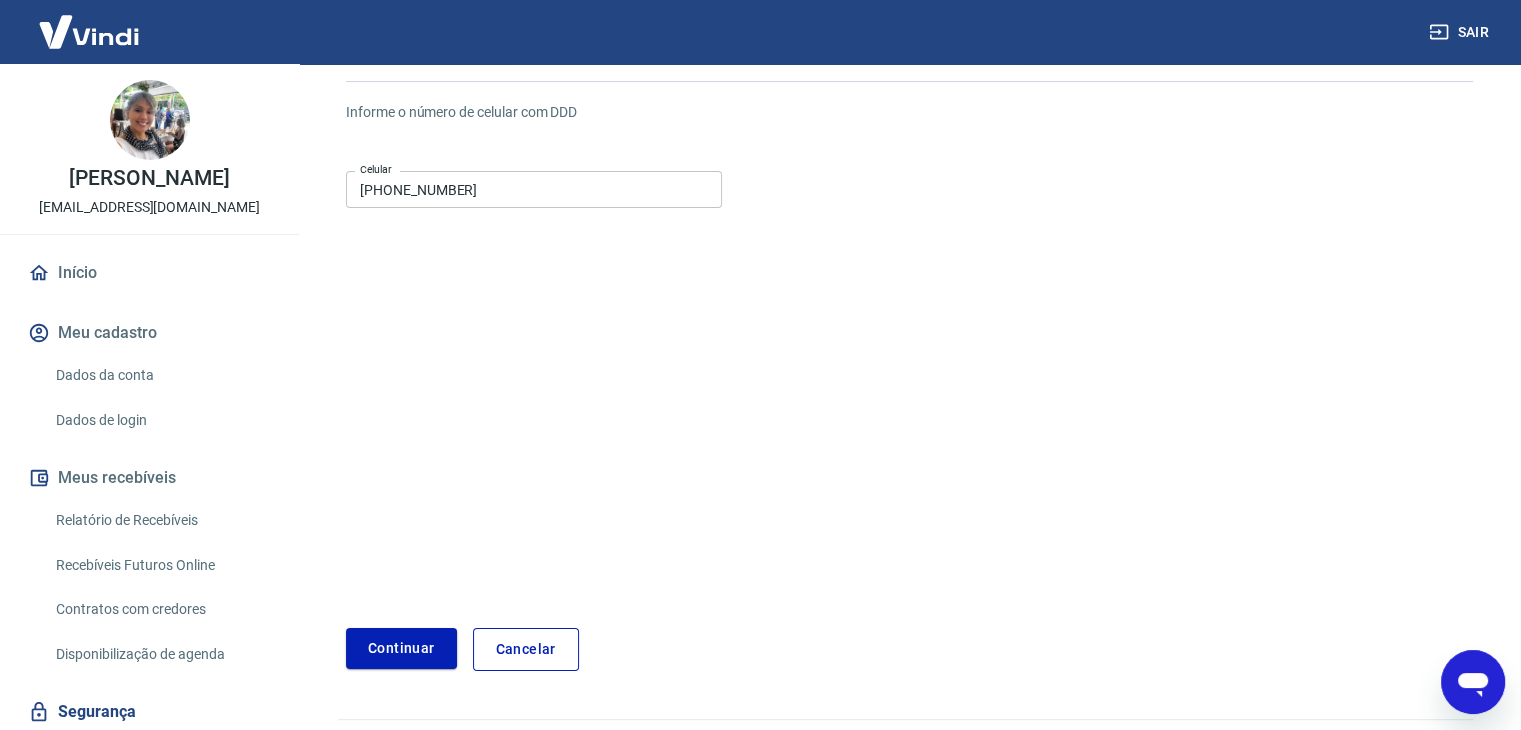 scroll, scrollTop: 216, scrollLeft: 0, axis: vertical 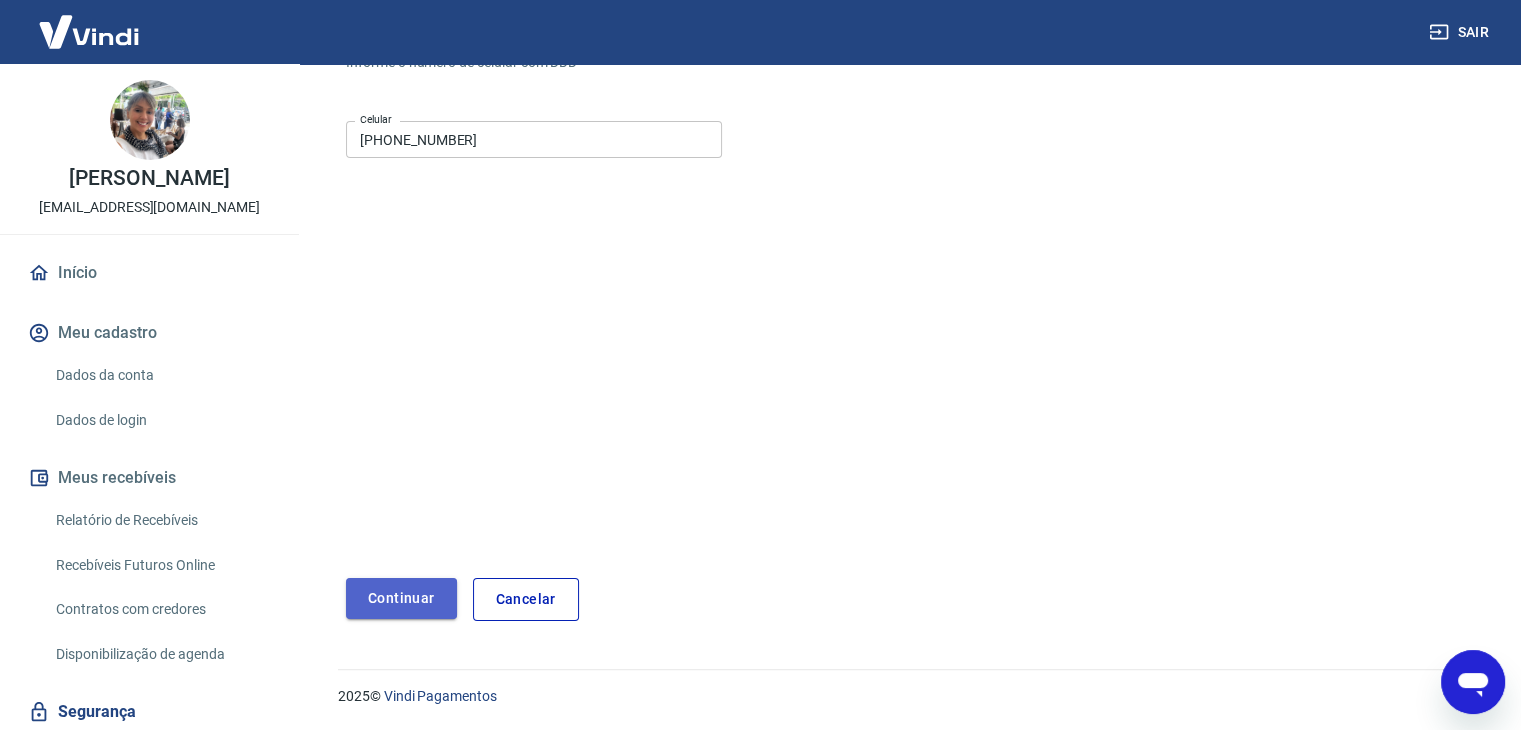 click on "Continuar" at bounding box center [401, 598] 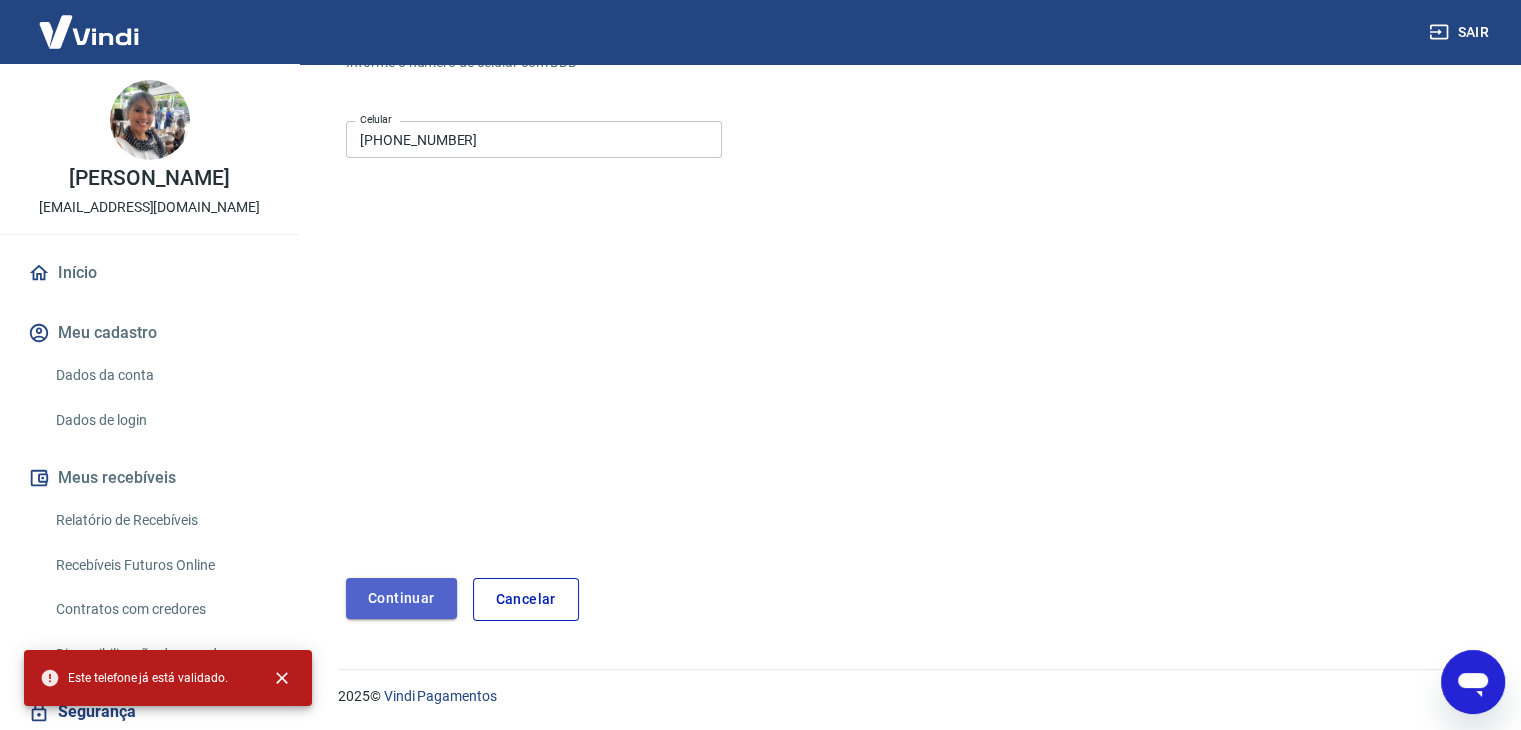 click on "Continuar" at bounding box center [401, 598] 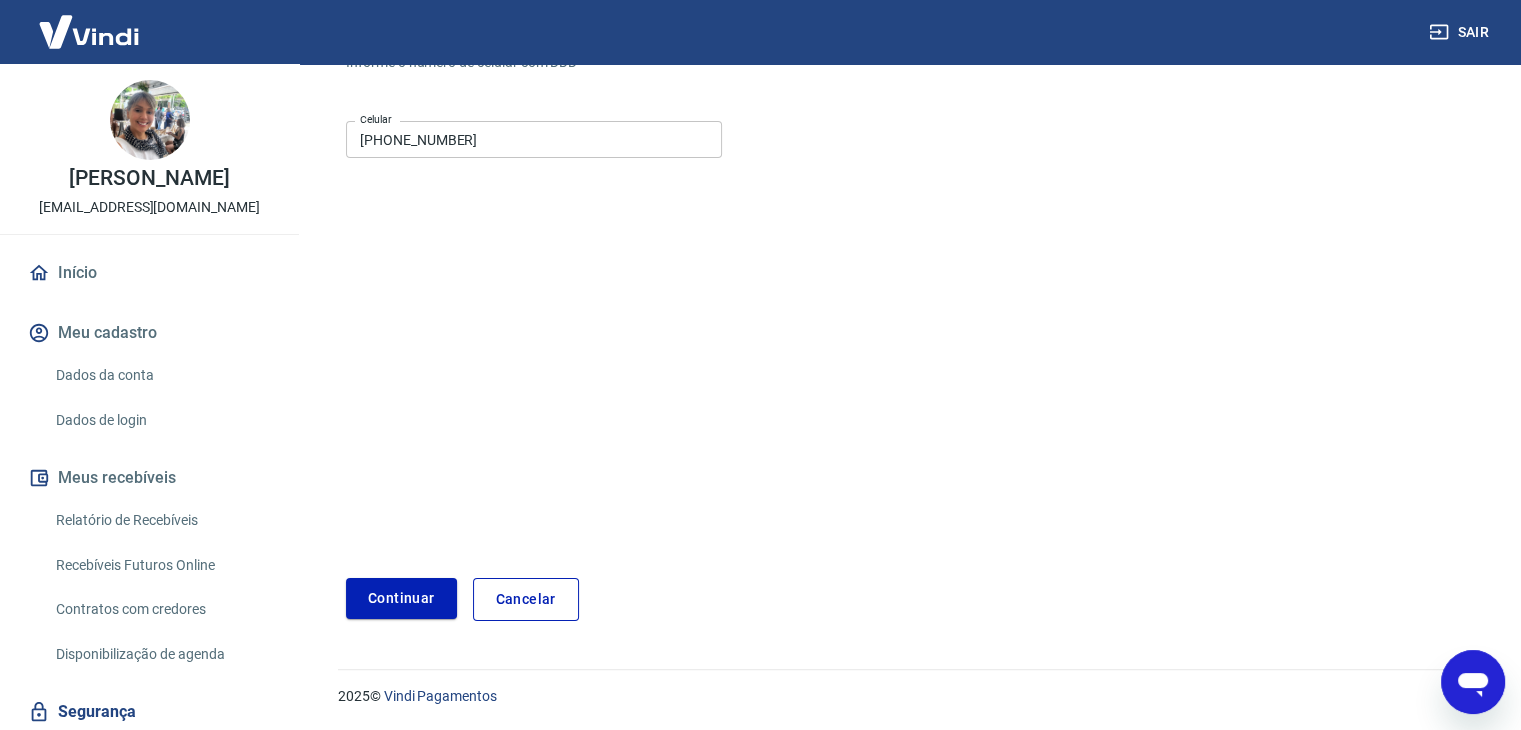click on "Informe o número de celular com DDD Celular (11) 97310-4147 Celular Continuar Cancelar" at bounding box center [909, 328] 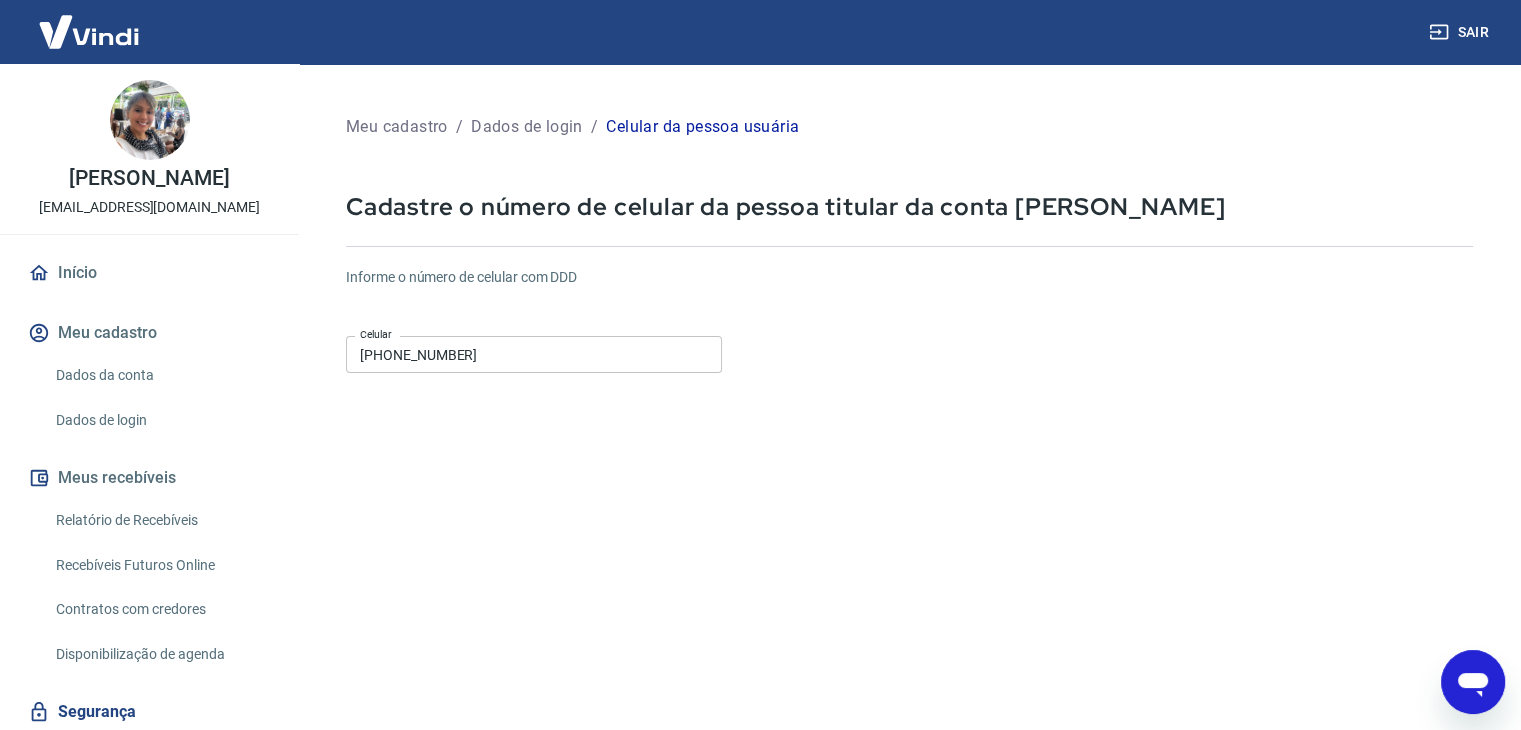scroll, scrollTop: 0, scrollLeft: 0, axis: both 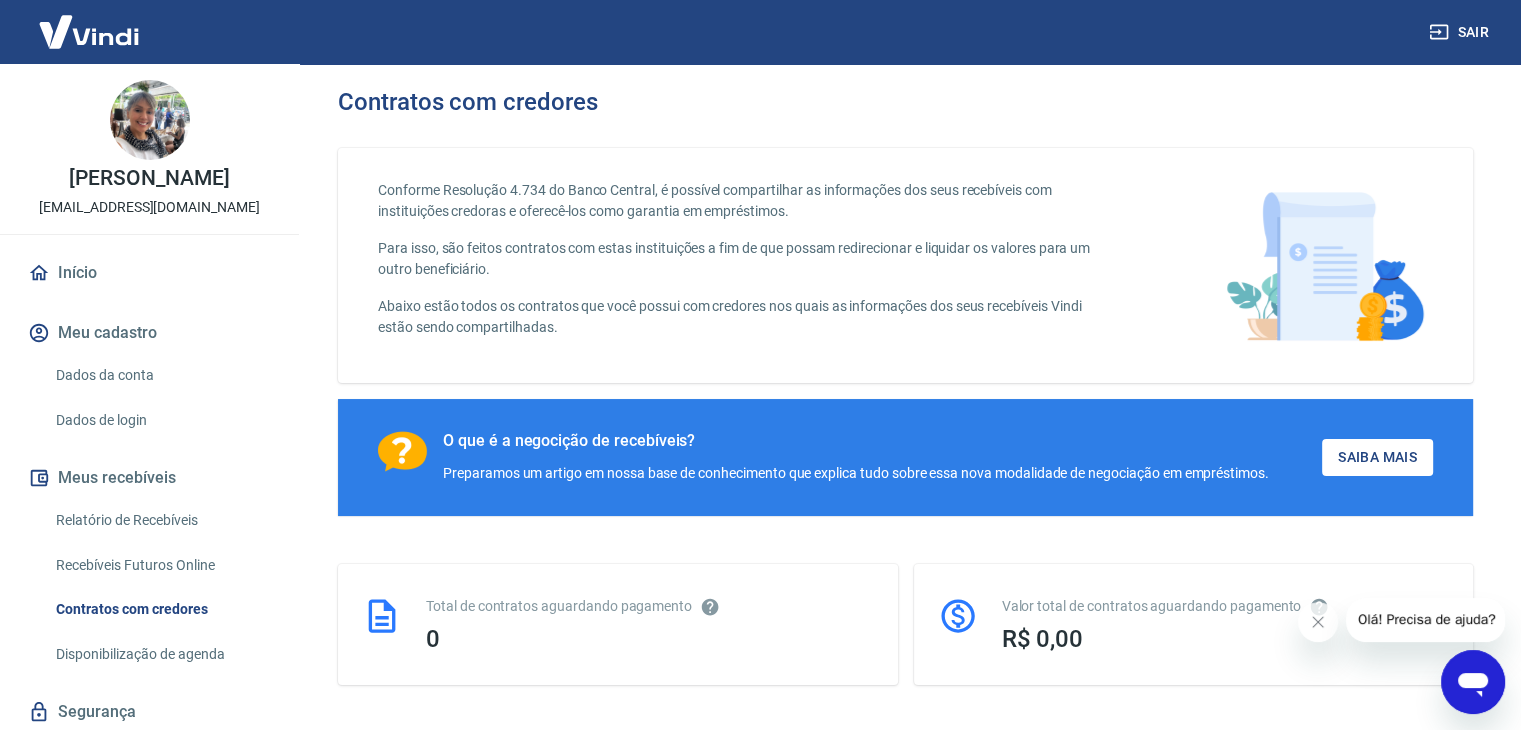 click on "Conforme Resolução 4.734 do Banco Central, é possível compartilhar as informações dos seus recebíveis com instituições credoras e oferecê-los como garantia em empréstimos. Para isso, são feitos contratos com estas instituições a fim de que possam redirecionar e liquidar os valores para um outro beneficiário. Abaixo estão todos os contratos que você possui com credores nos quais as informações dos seus recebíveis Vindi estão sendo compartilhadas. O que é a negocição de recebíveis? Preparamos um artigo em nossa base de conhecimento que explica tudo sobre essa nova modalidade de negociação em empréstimos. Saiba Mais Total de contratos aguardando pagamento 0 Valor total de contratos aguardando pagamento R$ 0,00 Todos Aguardando Pagamento Pagos Contestados 1  itens encontrados. Página  1  de   1 0 ID contrato Credor Tipo Data de pagamento Valor do contrato Status 70825781 MERCADO CREDITO II BRASIL FUNDO DE INVESTIMENTO EM DIREITOS CREDITORIOS NAO PADRONIZADOS Garantia [DATE] 20 20" at bounding box center (905, 603) 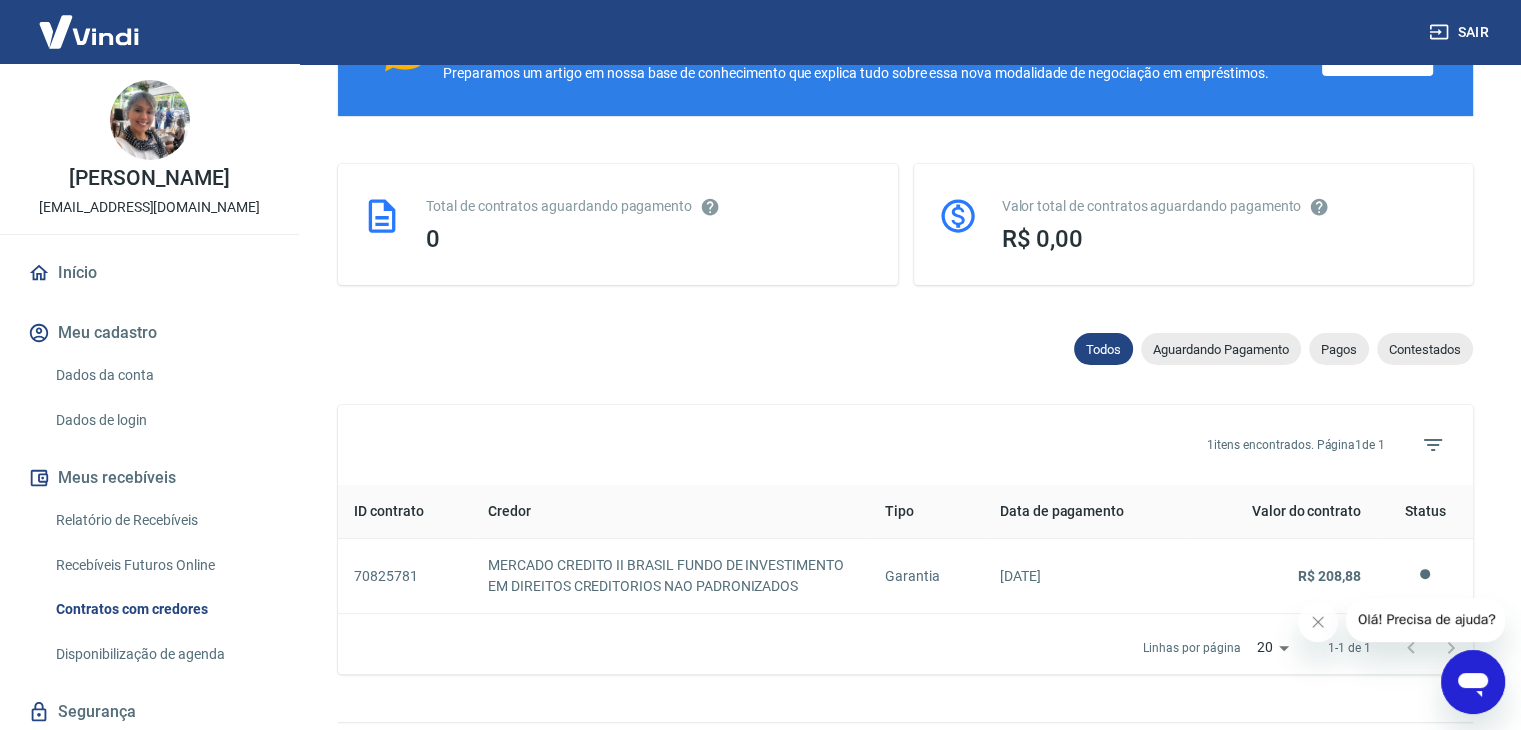 scroll, scrollTop: 453, scrollLeft: 0, axis: vertical 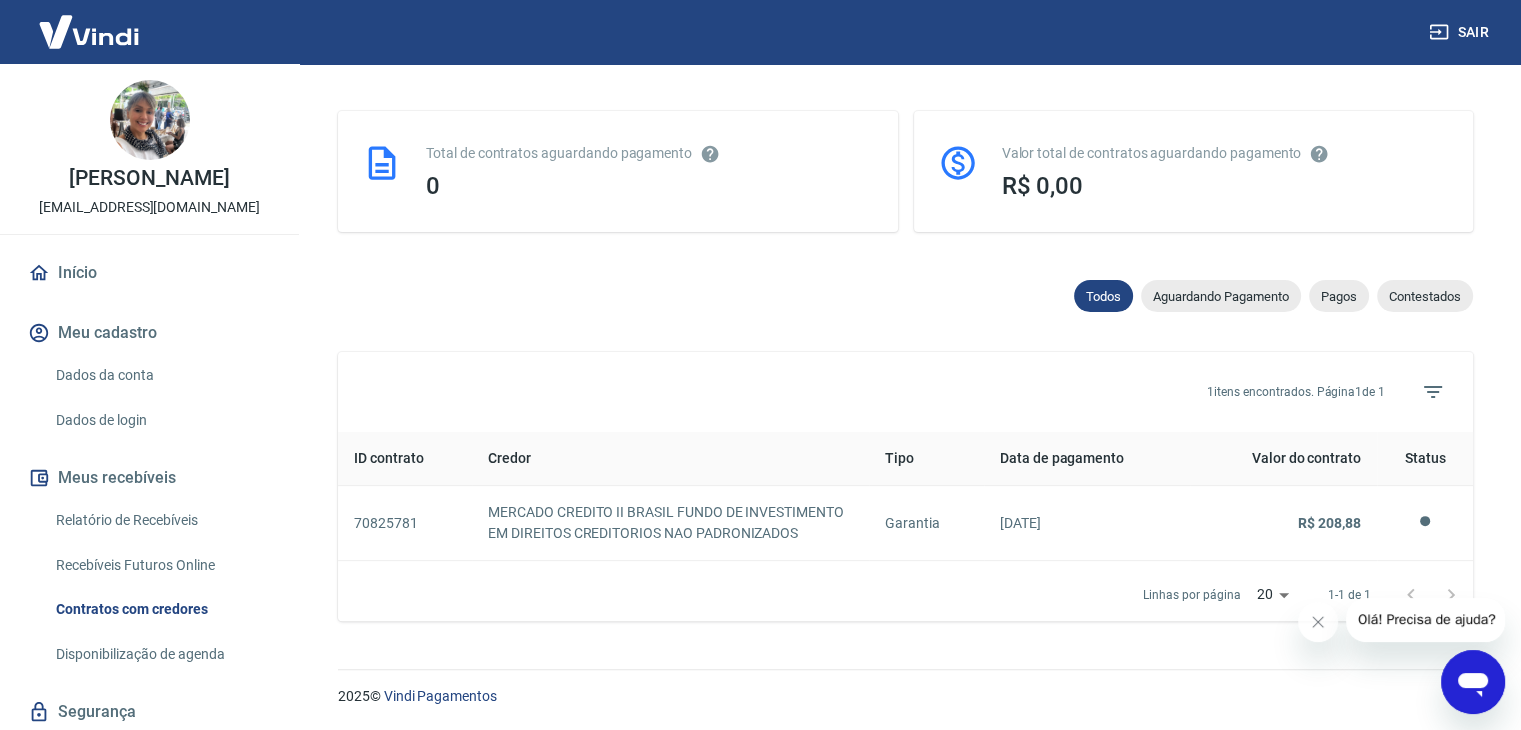 click on "Todos Aguardando Pagamento Pagos Contestados 1  itens encontrados. Página  1  de   1 0 ID contrato Credor Tipo Data de pagamento Valor do contrato Status 70825781 MERCADO CREDITO II BRASIL FUNDO DE INVESTIMENTO EM DIREITOS CREDITORIOS NAO PADRONIZADOS Garantia 26/12/2024 R$ 208,88 Linhas por página 20 20 1-1 de 1" at bounding box center (905, 450) 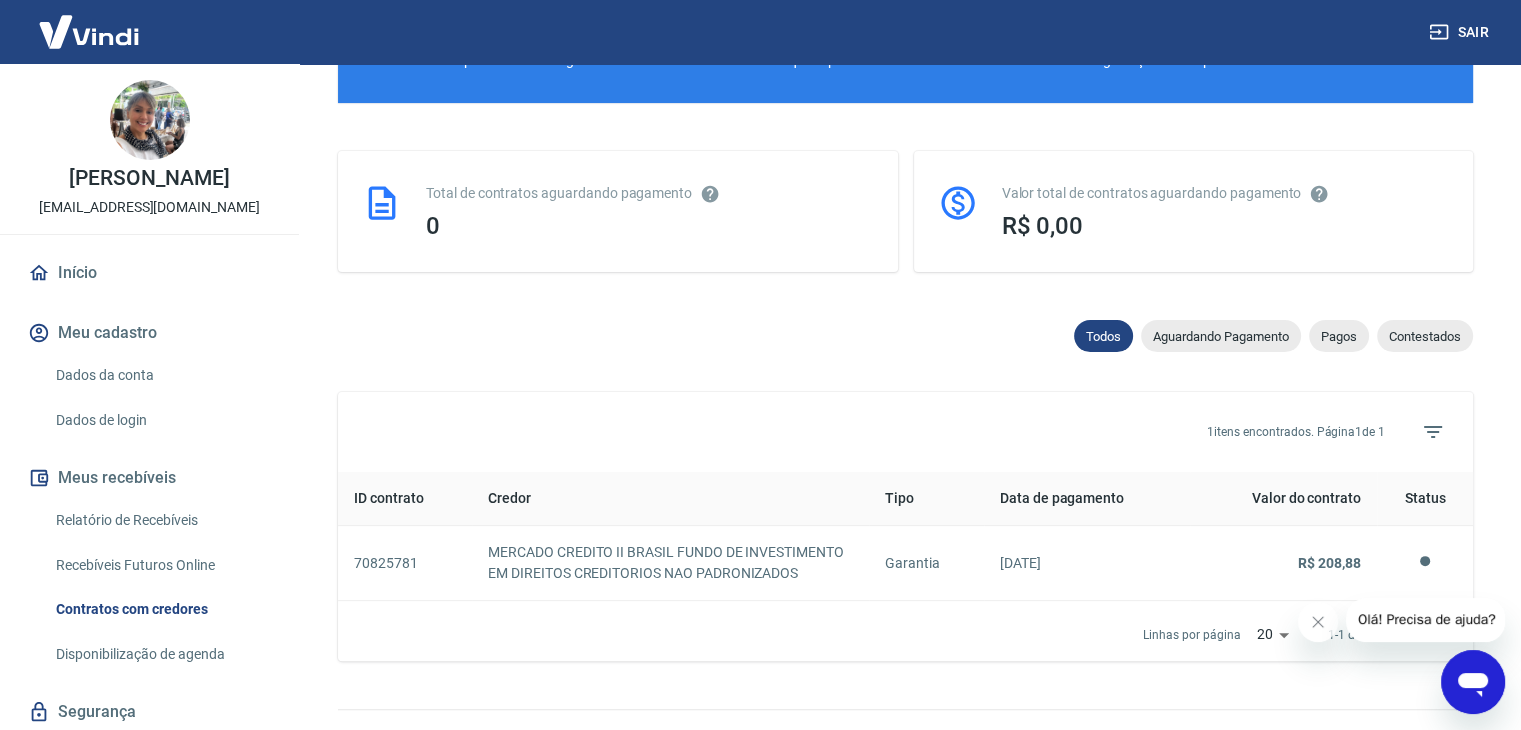 scroll, scrollTop: 453, scrollLeft: 0, axis: vertical 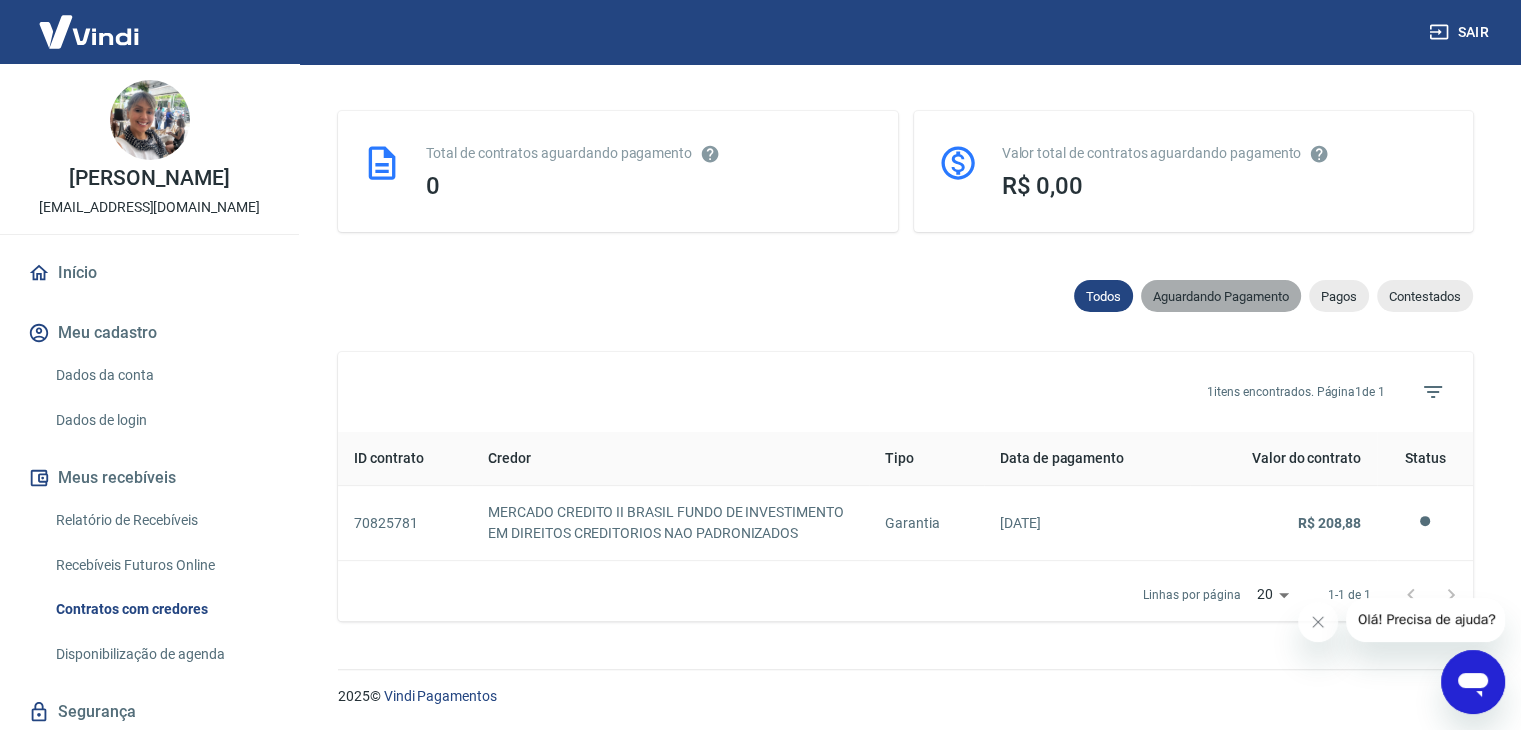 click on "Aguardando Pagamento" at bounding box center [1221, 296] 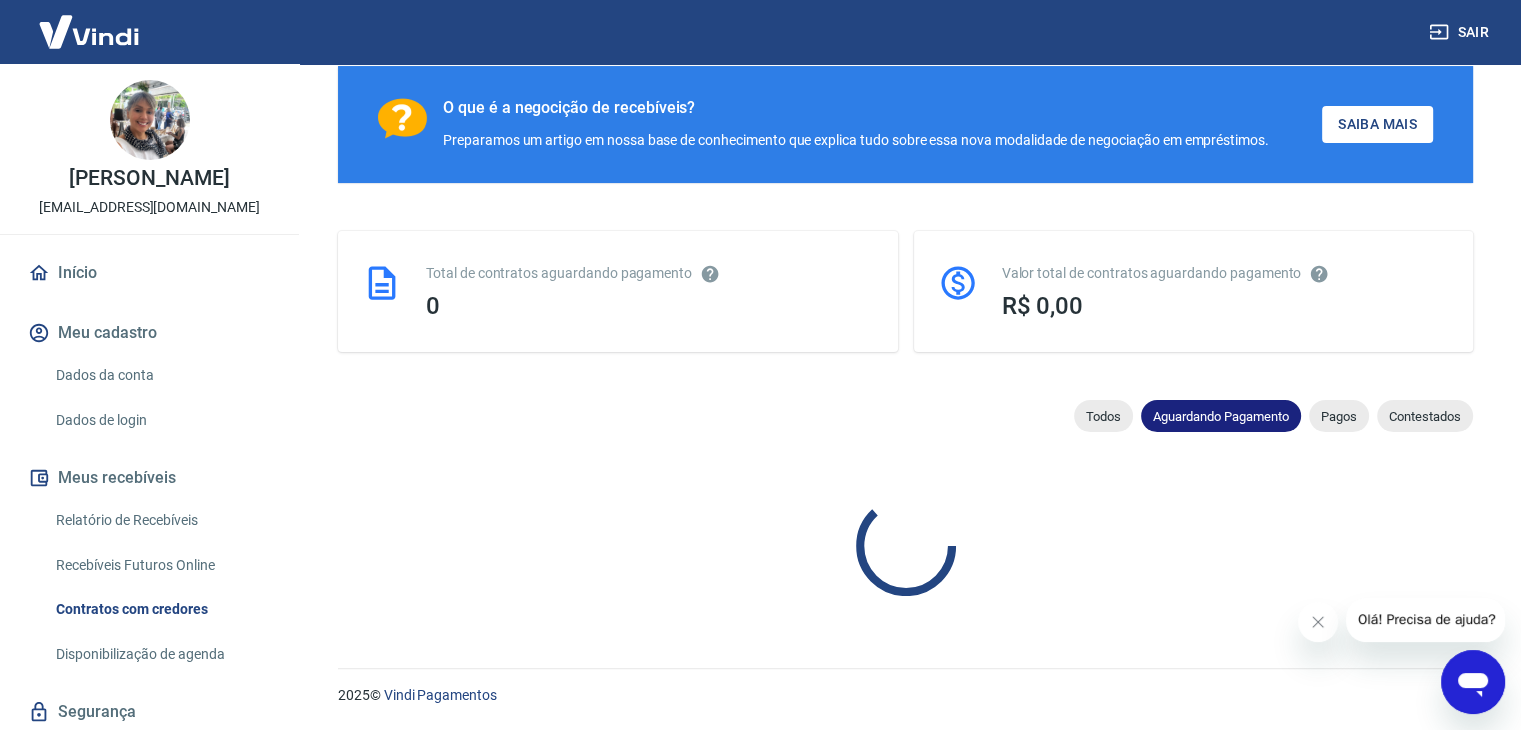 scroll, scrollTop: 453, scrollLeft: 0, axis: vertical 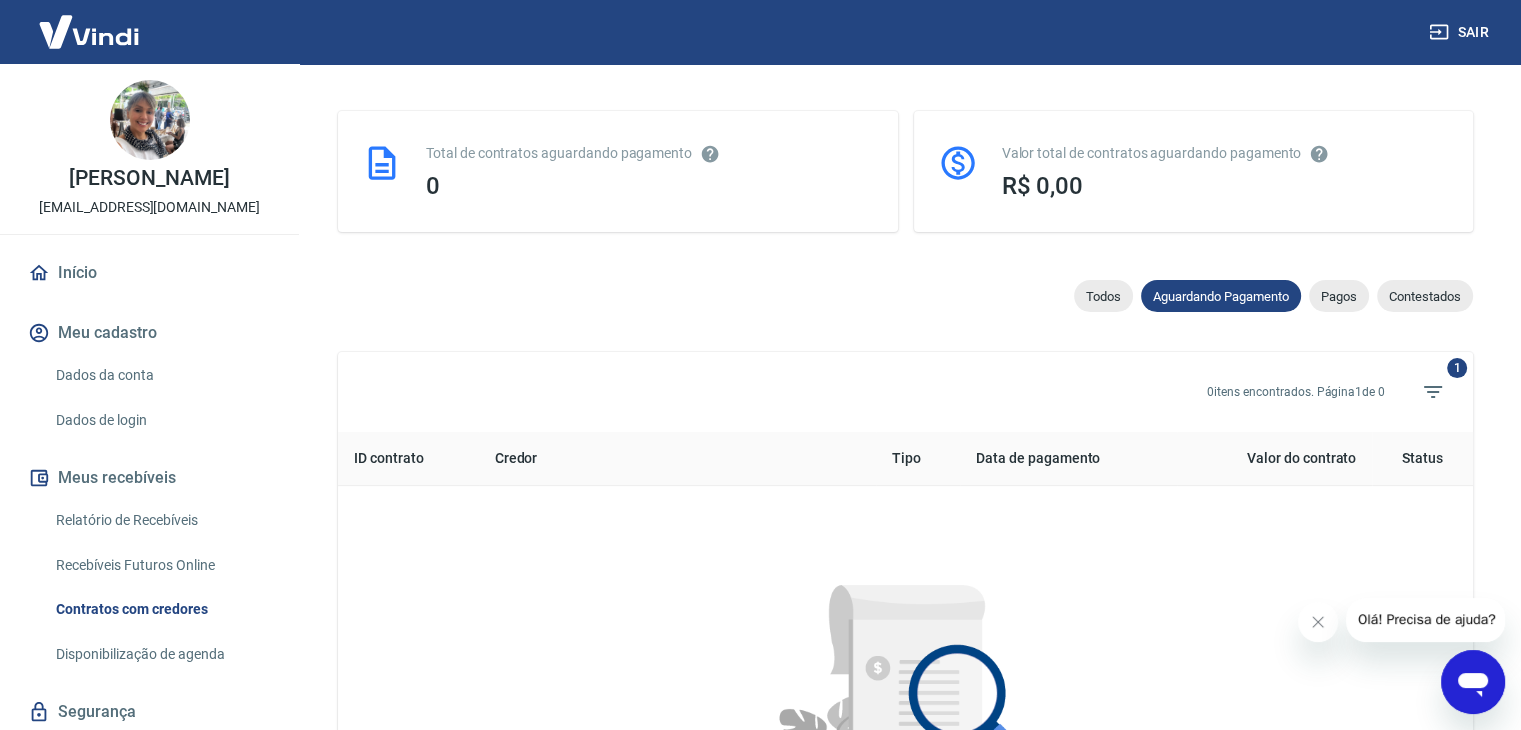 click on "Todos Aguardando Pagamento Pagos Contestados" at bounding box center (905, 300) 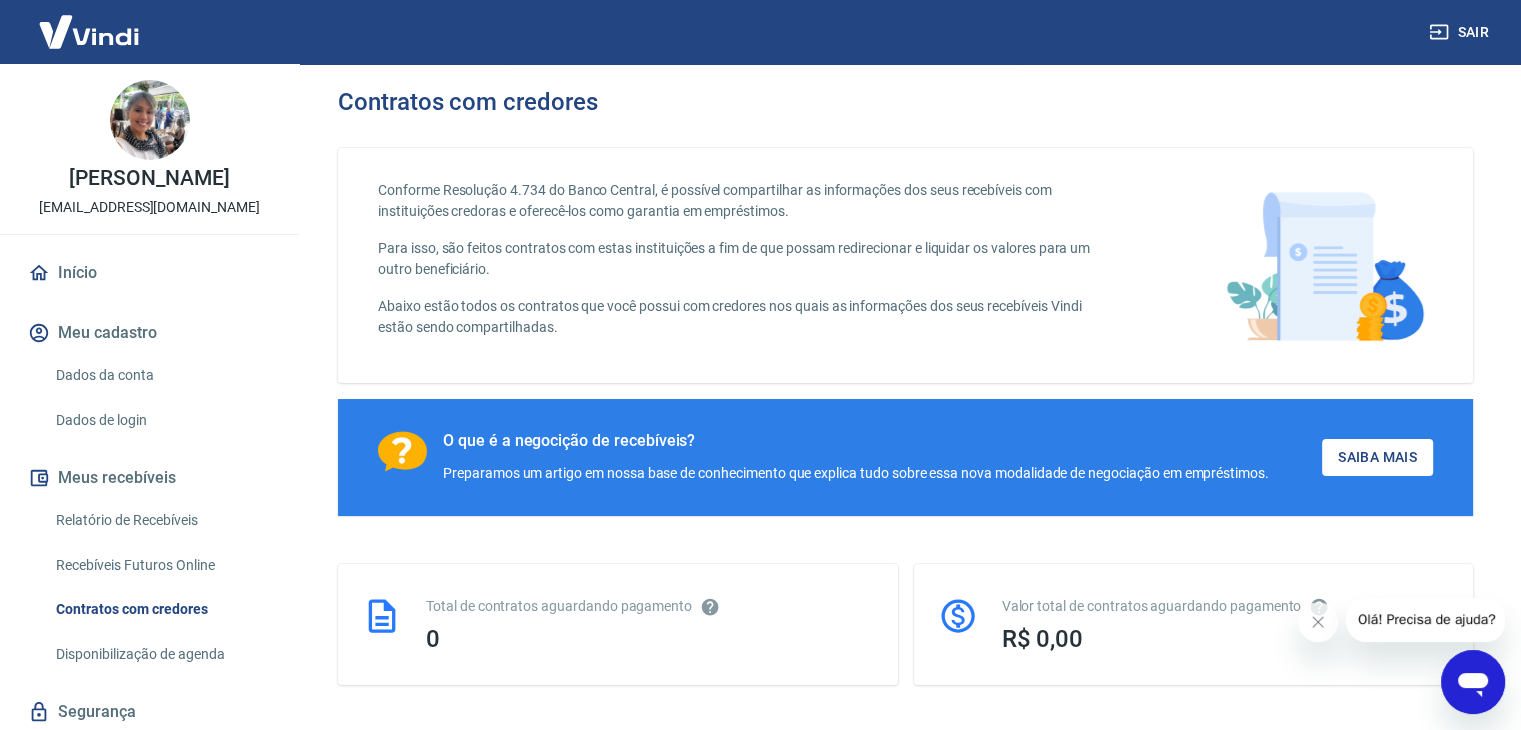 scroll, scrollTop: 0, scrollLeft: 0, axis: both 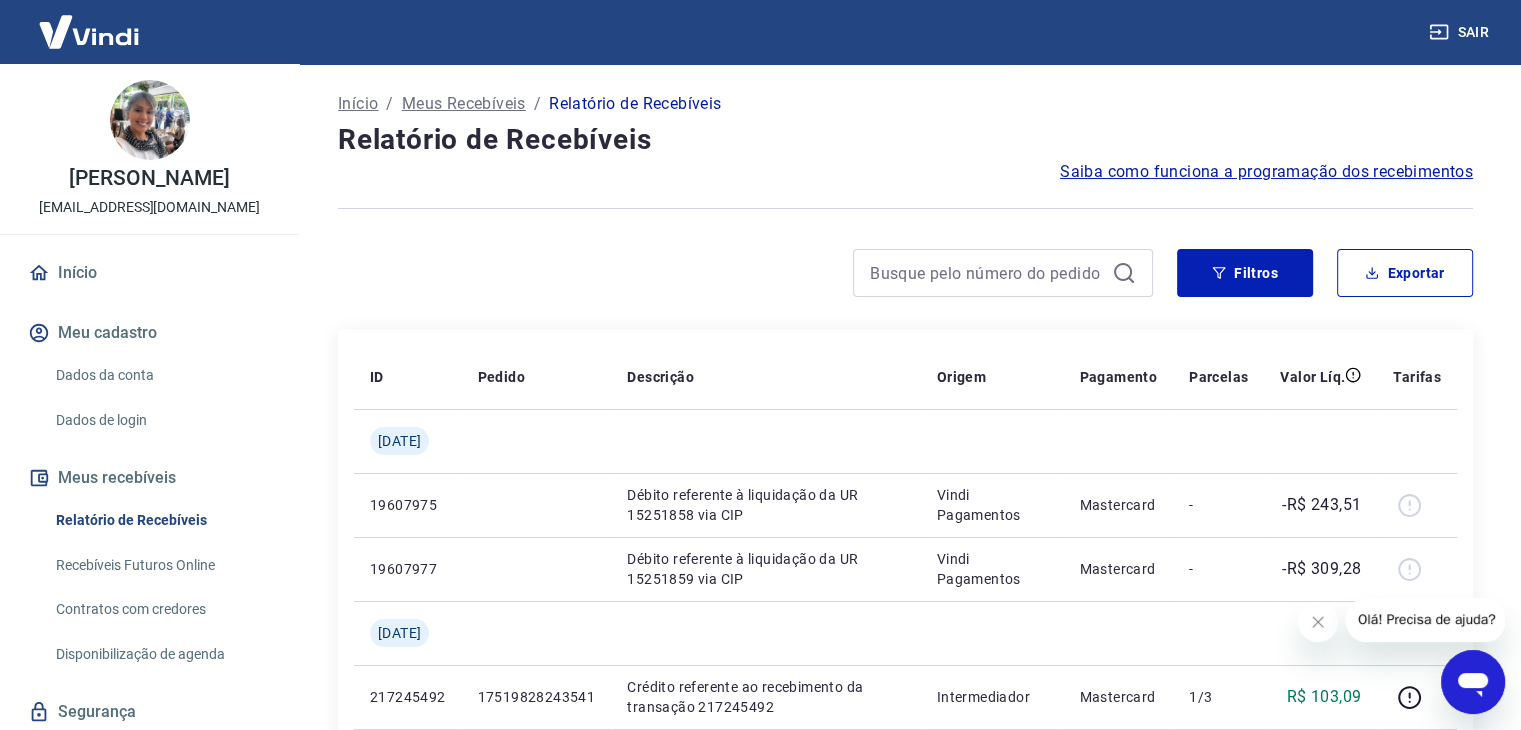 click on "Início / Meus Recebíveis / Relatório de Recebíveis Relatório de Recebíveis Saiba como funciona a programação dos recebimentos Saiba como funciona a programação dos recebimentos Filtros Exportar ID Pedido Descrição Origem Pagamento Parcelas Valor Líq. Tarifas Qui, 10 jul 19607975 Débito referente à liquidação da UR 15251858 via CIP Vindi Pagamentos Mastercard - -R$ 243,51 19607977 Débito referente à liquidação da UR 15251859 via CIP Vindi Pagamentos Mastercard - -R$ 309,28 Qua, 09 jul 217245492 17519828243541 Crédito referente ao recebimento da transação 217245492 Intermediador Mastercard 1/3 R$ 103,09 217245492 17519828243541 Crédito referente ao recebimento da transação 217245492 Intermediador Mastercard 2/3 R$ 103,09 217245492 17519828243541 Crédito referente ao recebimento da transação 217245492 Intermediador Mastercard 3/3 R$ 103,10 216735570 17516965232539 Crédito referente ao recebimento da transação 216735570 Intermediador Mastercard 1/1 R$ 243,51 Qua, 25 jun Pix" at bounding box center [905, 1222] 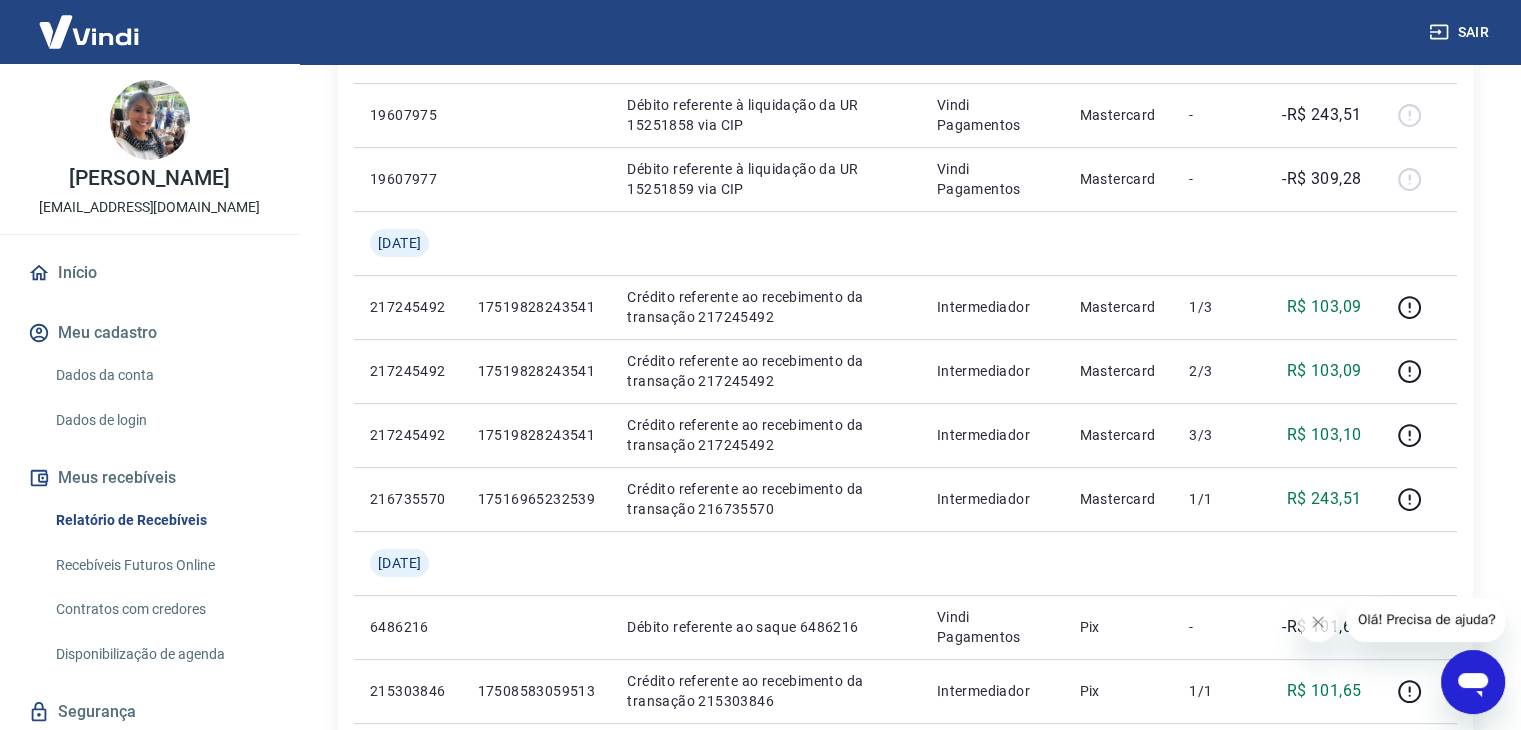 scroll, scrollTop: 400, scrollLeft: 0, axis: vertical 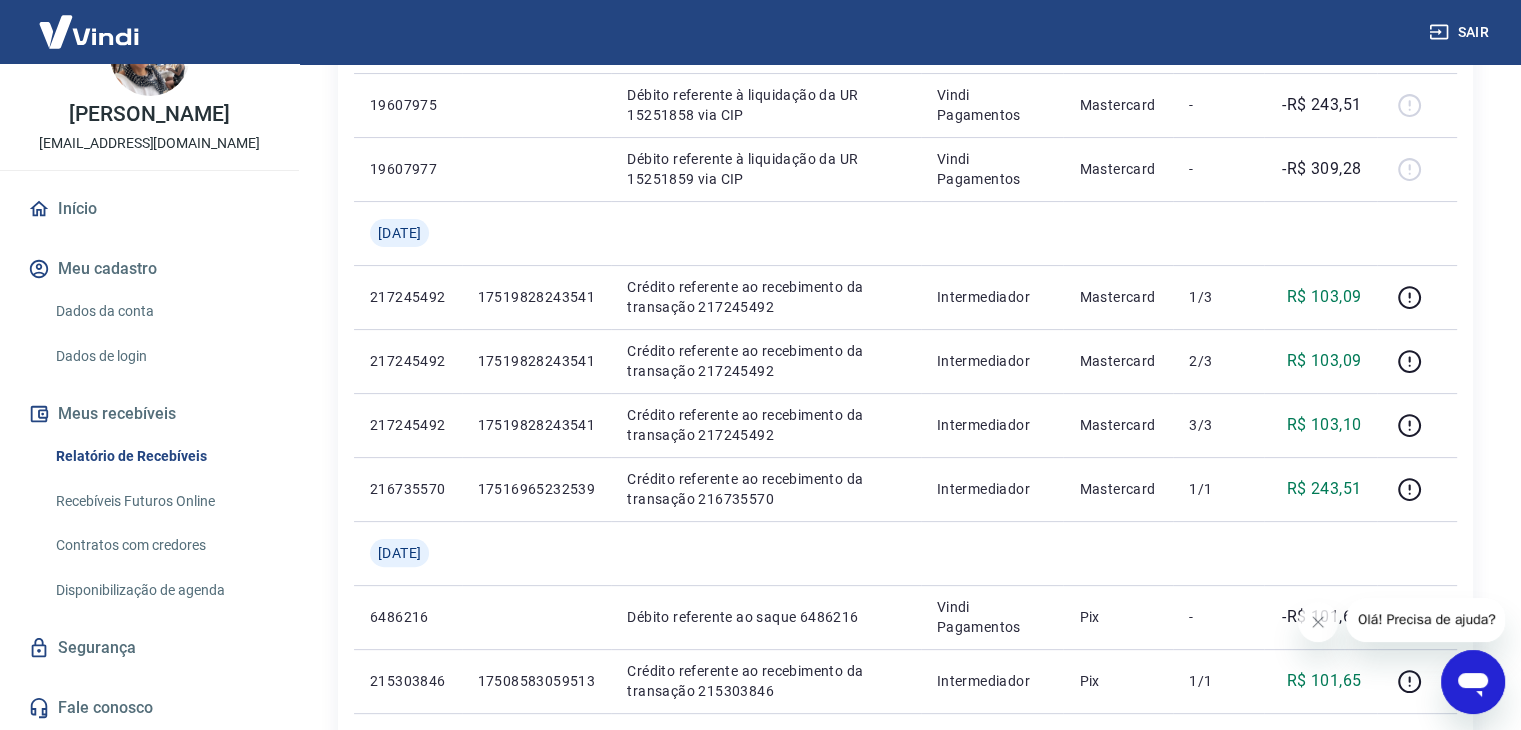 click on "Recebíveis Futuros Online" at bounding box center [161, 501] 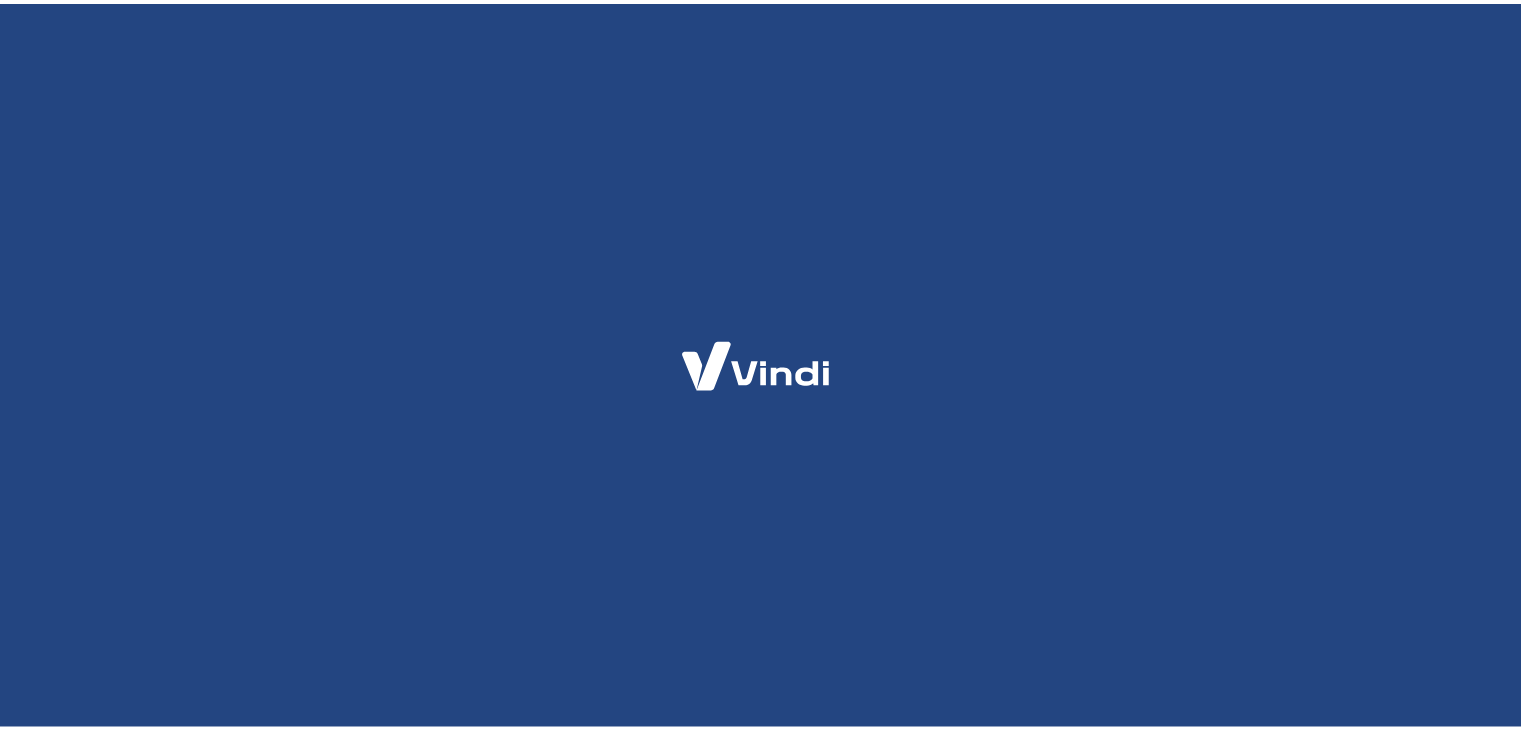 scroll, scrollTop: 0, scrollLeft: 0, axis: both 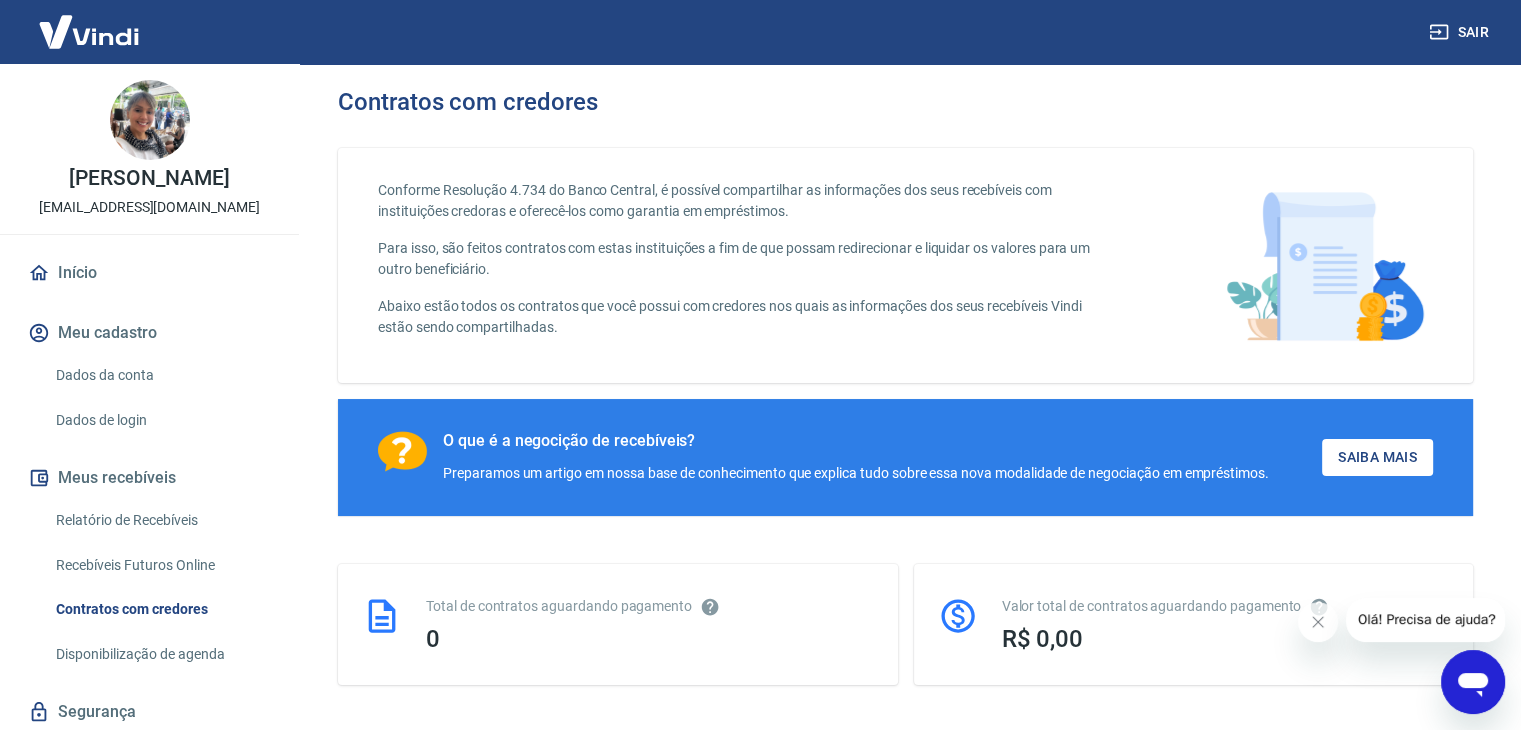 click on "Conforme Resolução 4.734 do Banco Central, é possível compartilhar as informações dos seus recebíveis com instituições credoras e oferecê-los como garantia em empréstimos. Para isso, são feitos contratos com estas instituições a fim de que possam redirecionar e liquidar os valores para um outro beneficiário. Abaixo estão todos os contratos que você possui com credores nos quais as informações dos seus recebíveis Vindi estão sendo compartilhadas. O que é a negocição de recebíveis? Preparamos um artigo em nossa base de conhecimento que explica tudo sobre essa nova modalidade de negociação em empréstimos. Saiba Mais Total de contratos aguardando pagamento 0 Valor total de contratos aguardando pagamento R$ 0,00 Todos Aguardando Pagamento Pagos Contestados 1  itens encontrados. Página  1  de   1 0 ID contrato Credor Tipo Data de pagamento Valor do contrato Status 70825781 MERCADO CREDITO II BRASIL FUNDO DE INVESTIMENTO EM DIREITOS CREDITORIOS NAO PADRONIZADOS Garantia [DATE] 20 20" at bounding box center [905, 603] 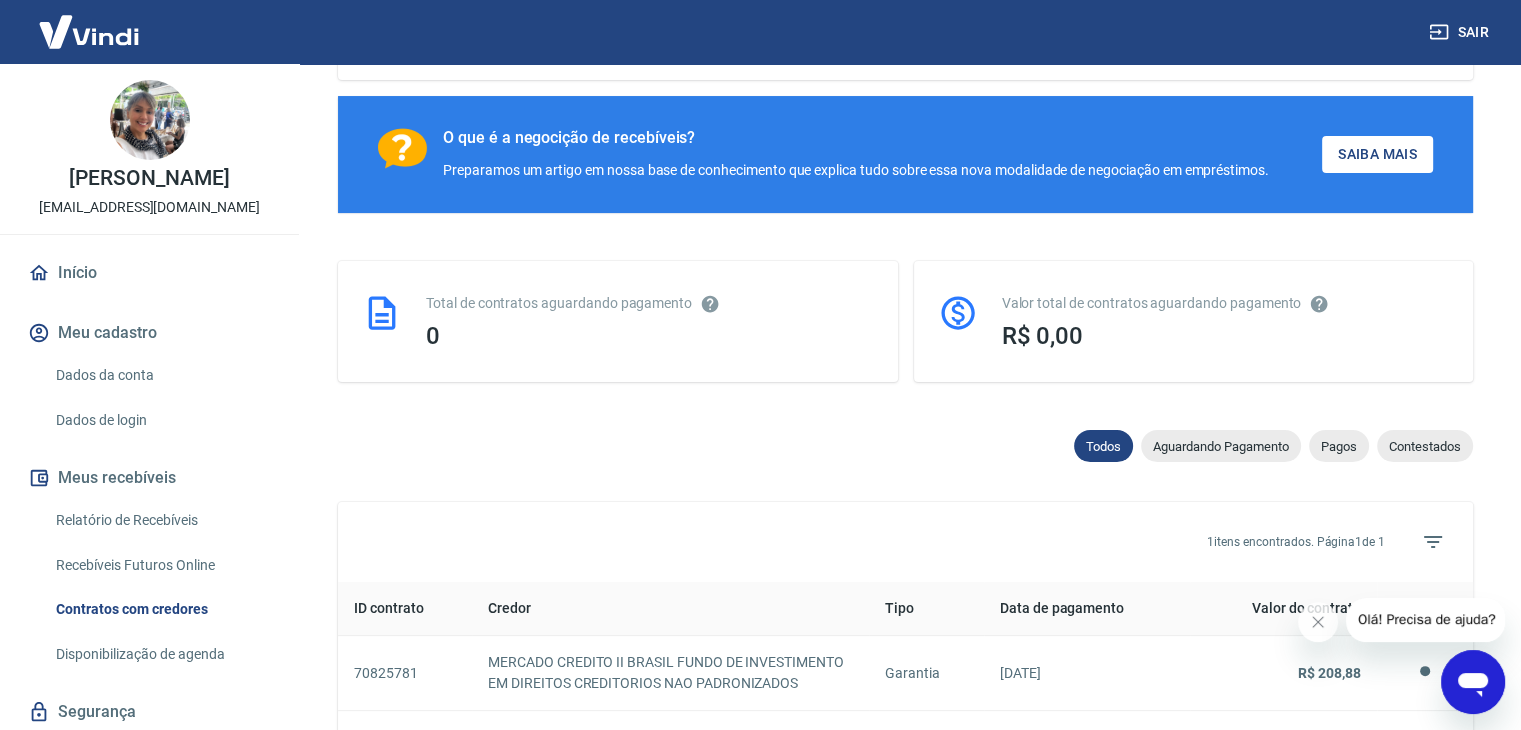 scroll, scrollTop: 293, scrollLeft: 0, axis: vertical 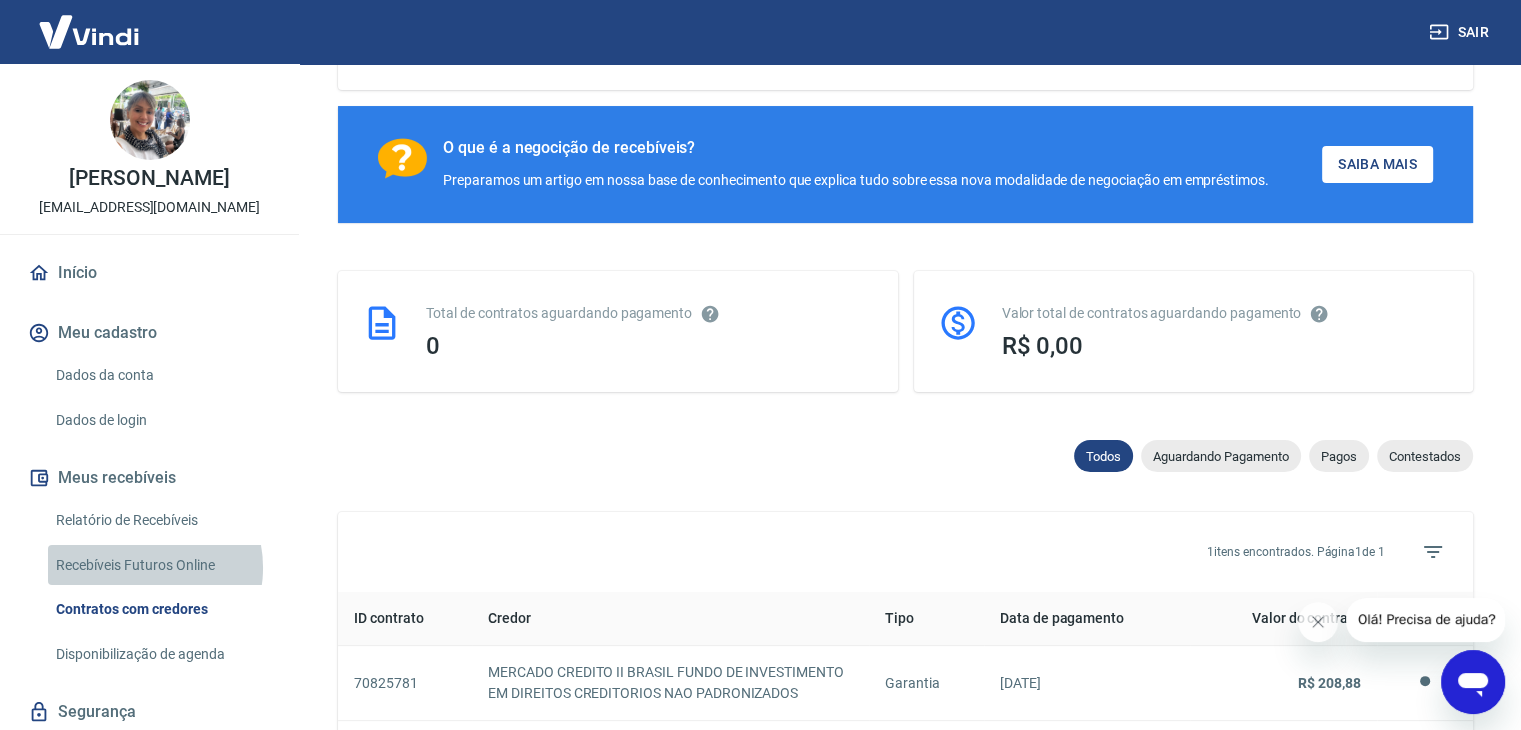 click on "Recebíveis Futuros Online" at bounding box center [161, 565] 